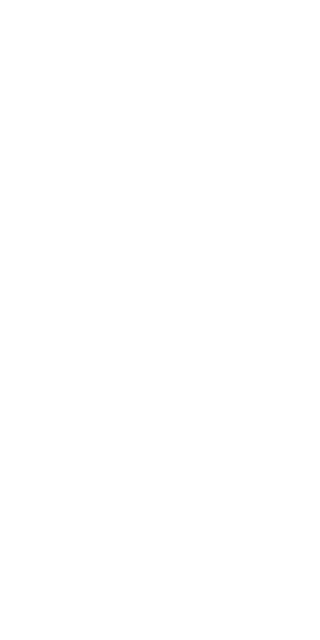 scroll, scrollTop: 0, scrollLeft: 0, axis: both 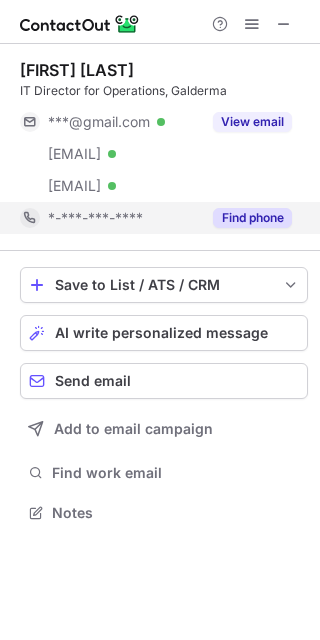 click on "Find phone" at bounding box center (252, 218) 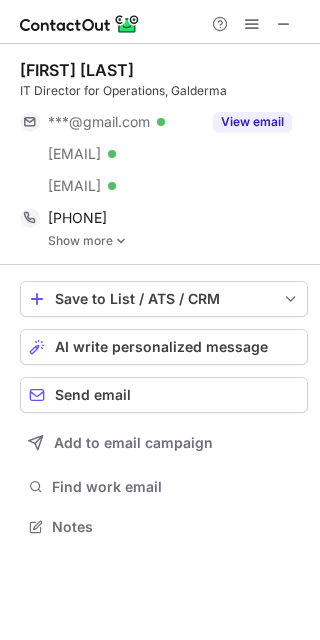 scroll, scrollTop: 10, scrollLeft: 10, axis: both 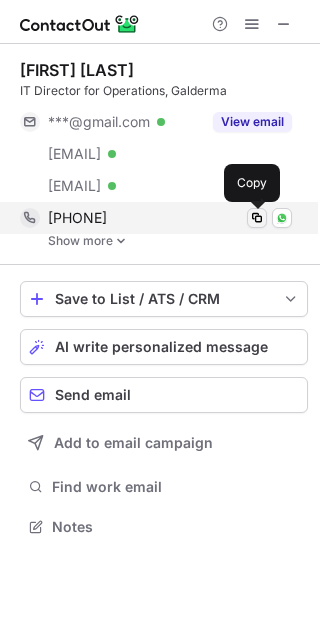 click at bounding box center [257, 218] 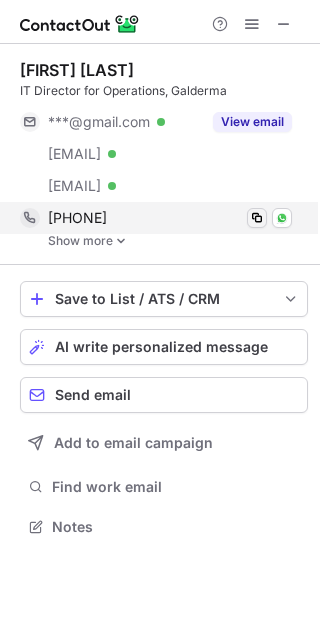 type 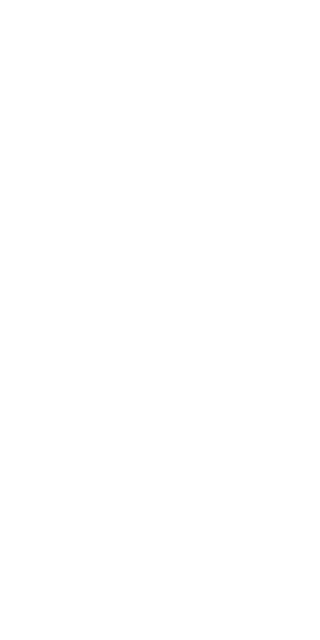 scroll, scrollTop: 0, scrollLeft: 0, axis: both 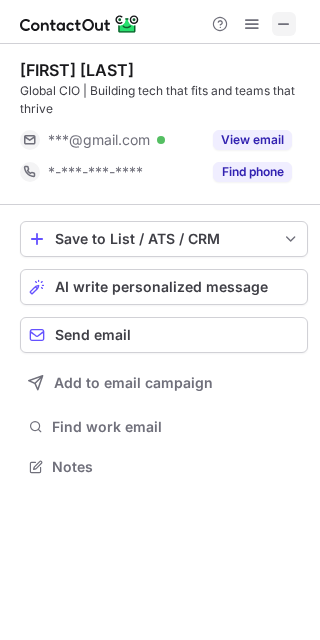 click at bounding box center [284, 24] 